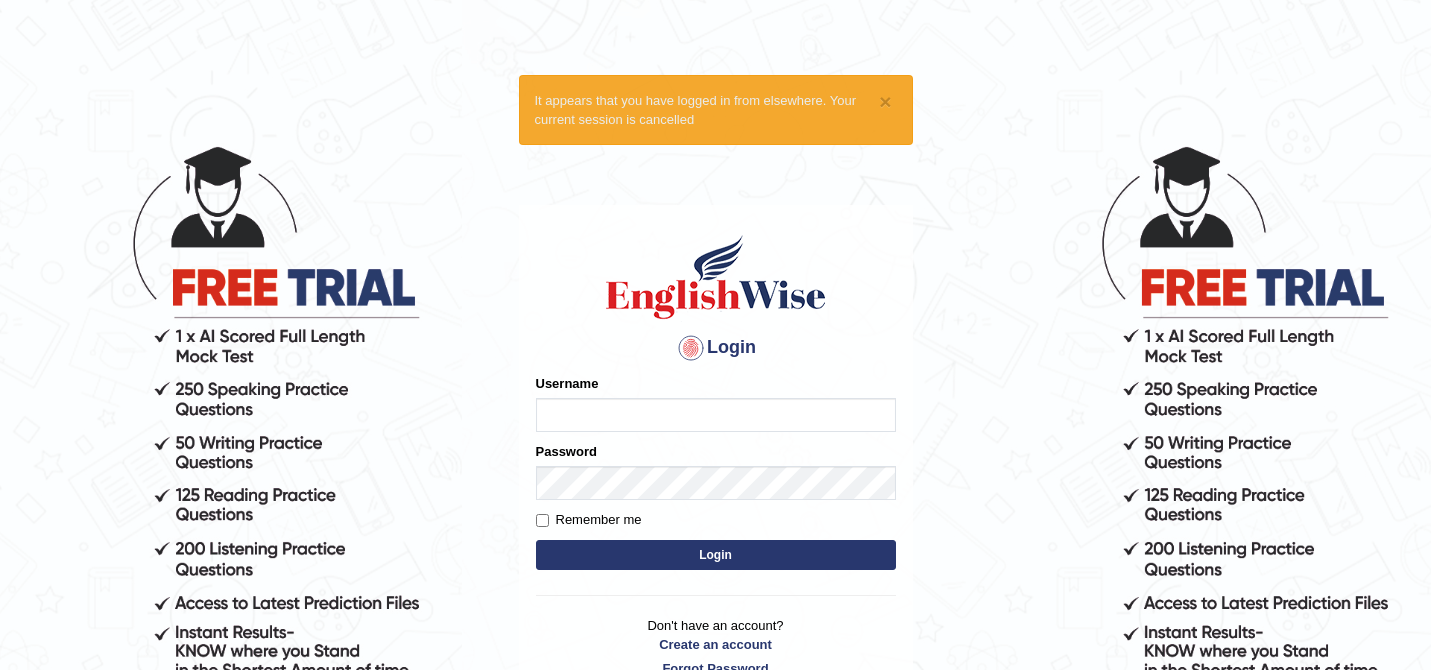 scroll, scrollTop: 0, scrollLeft: 0, axis: both 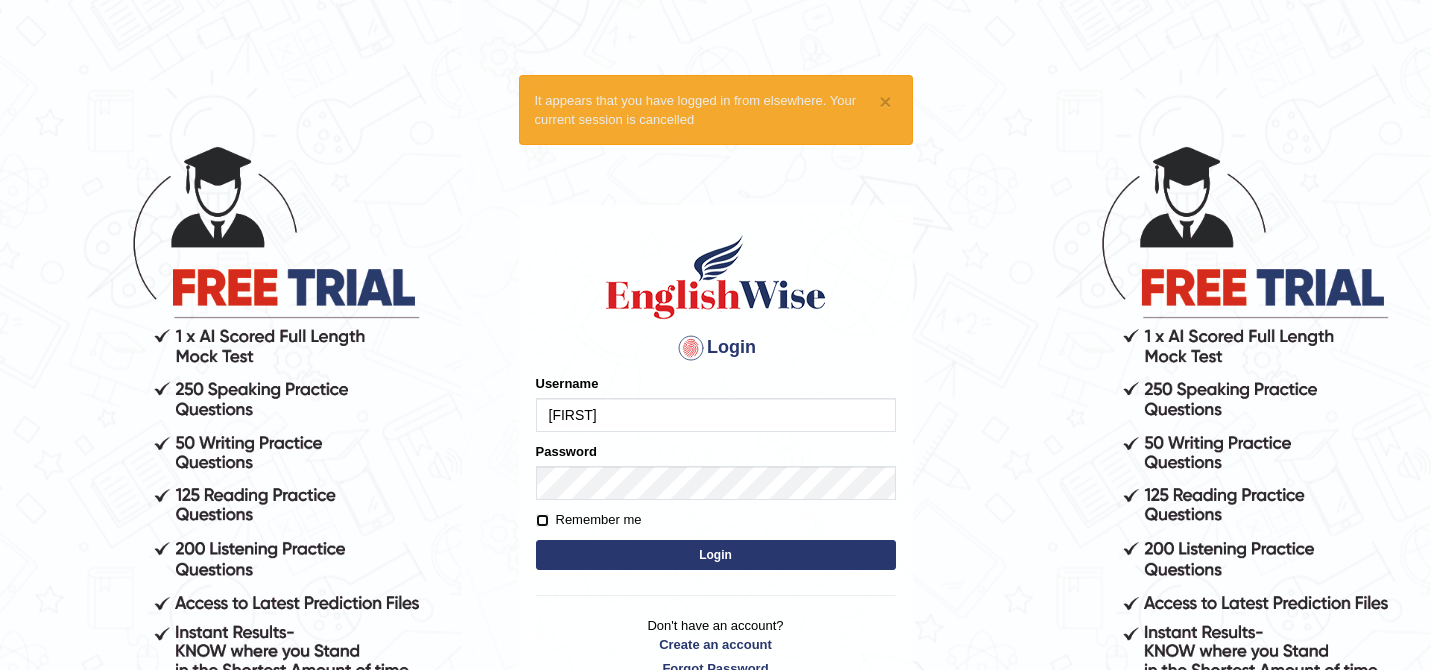 click on "Remember me" at bounding box center [542, 520] 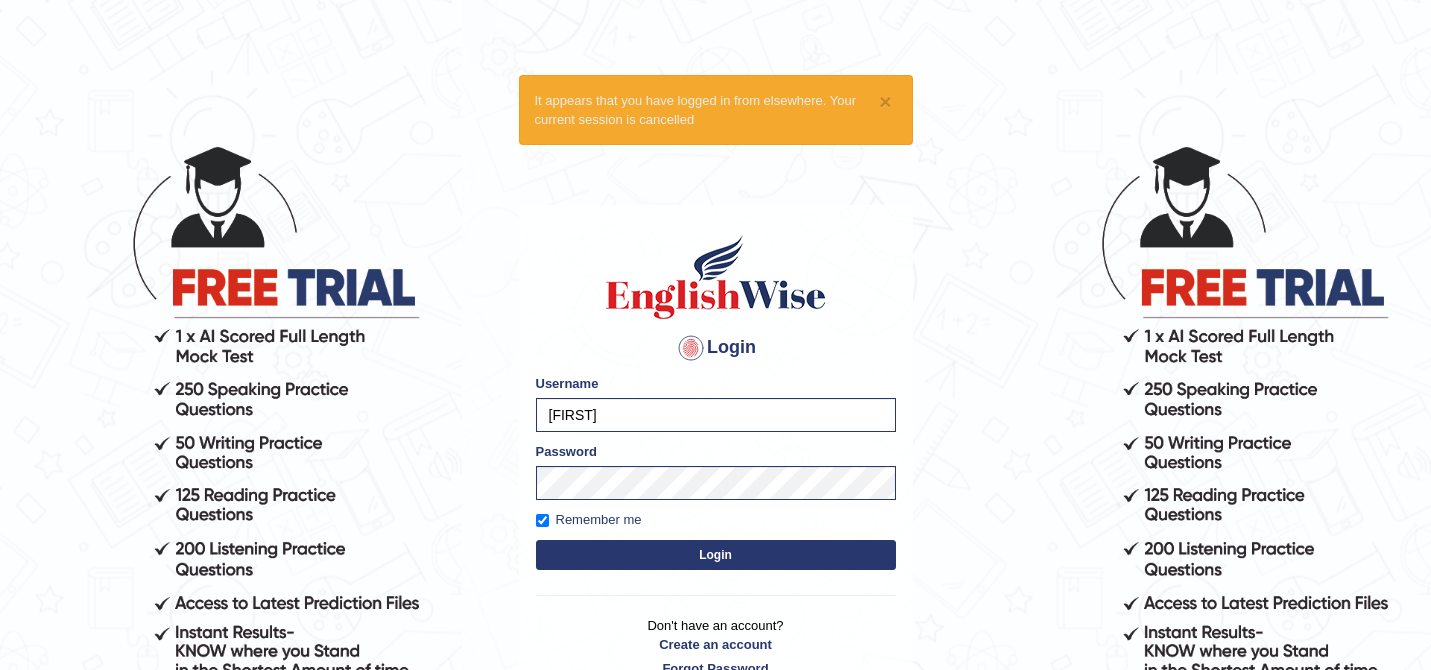 click on "Login" at bounding box center (716, 555) 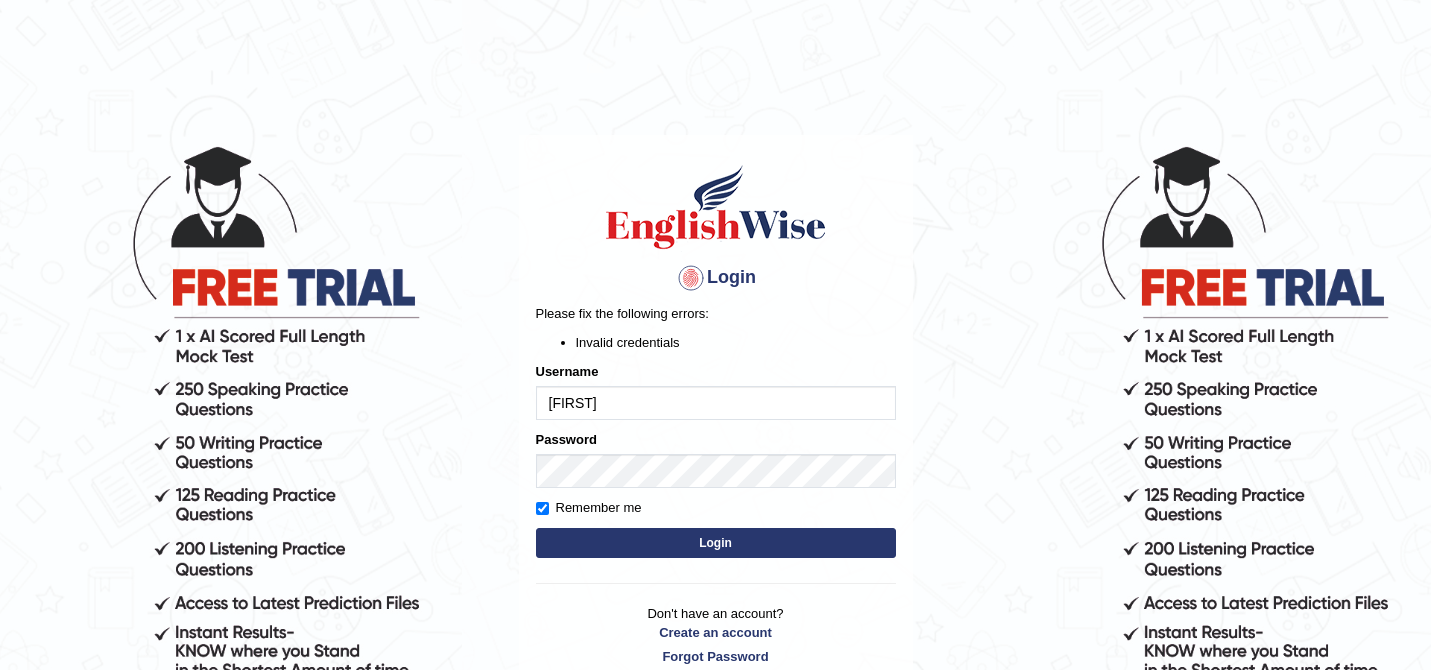 scroll, scrollTop: 0, scrollLeft: 0, axis: both 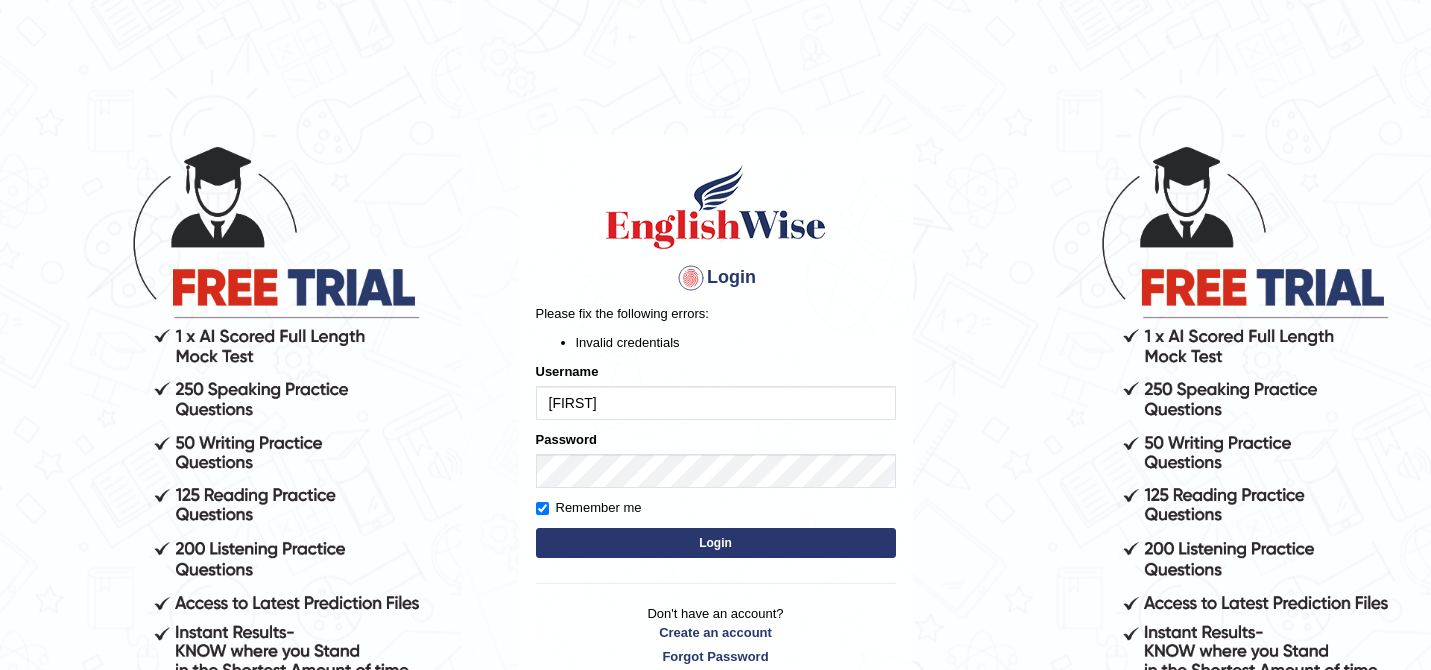 click on "Invalid credentials" at bounding box center (736, 342) 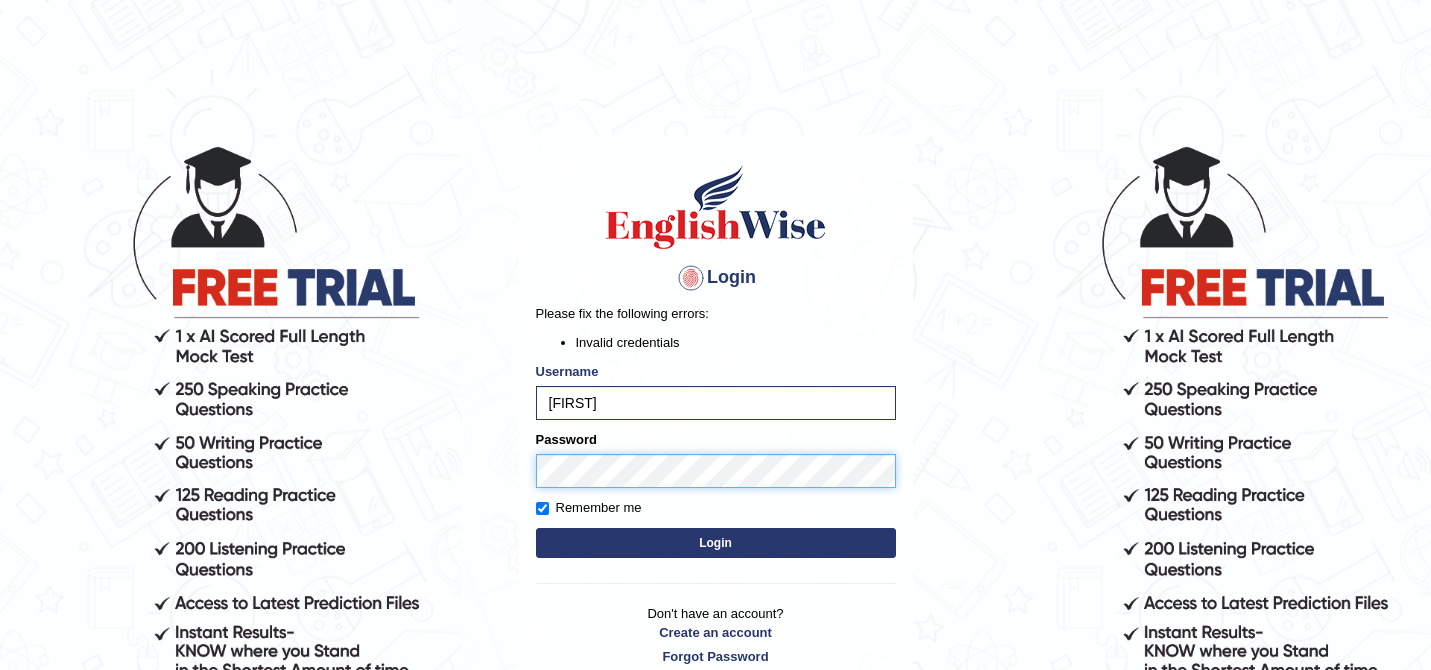 click on "Login" at bounding box center [716, 543] 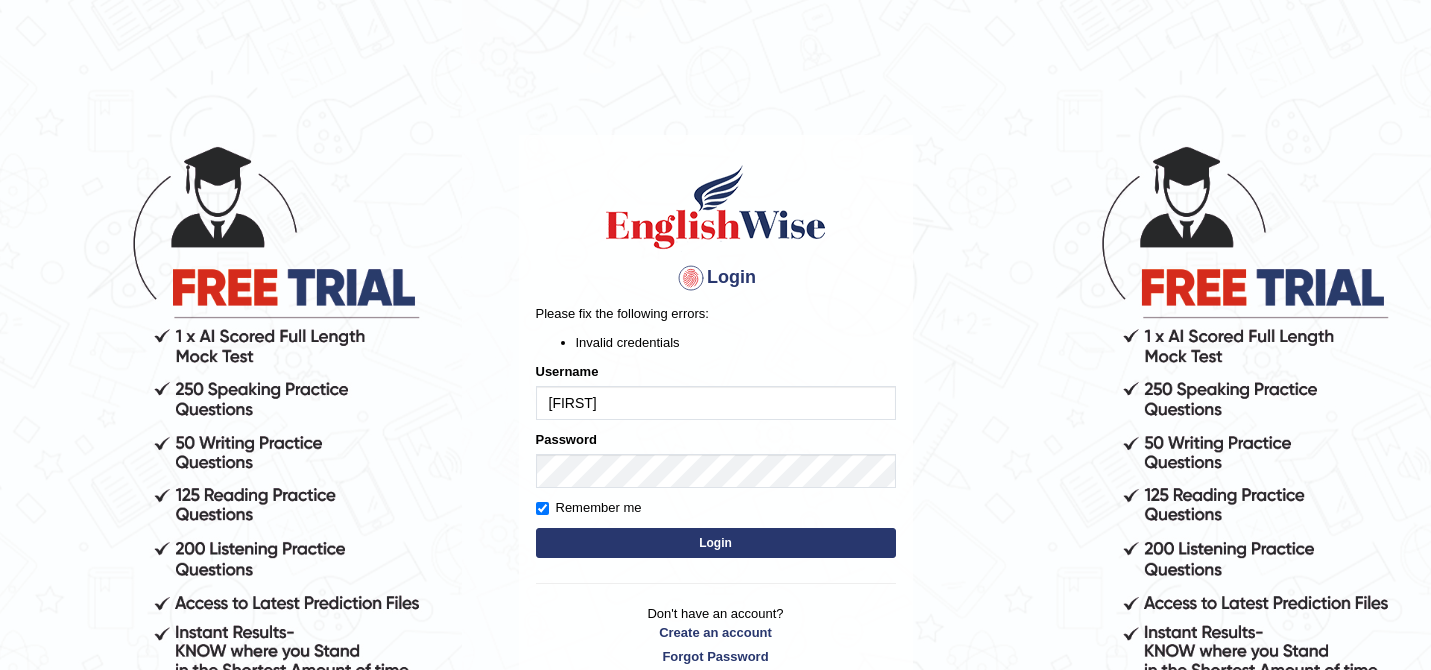 scroll, scrollTop: 0, scrollLeft: 0, axis: both 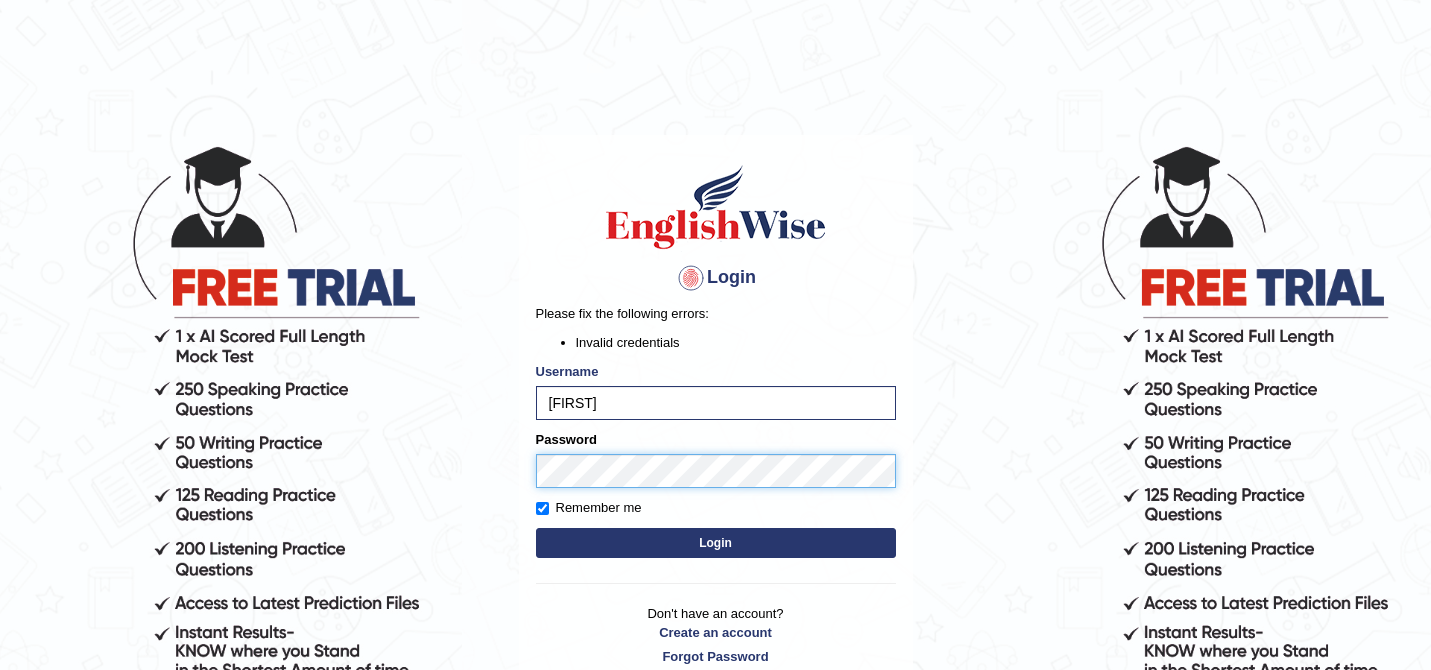 click on "Login" at bounding box center [716, 543] 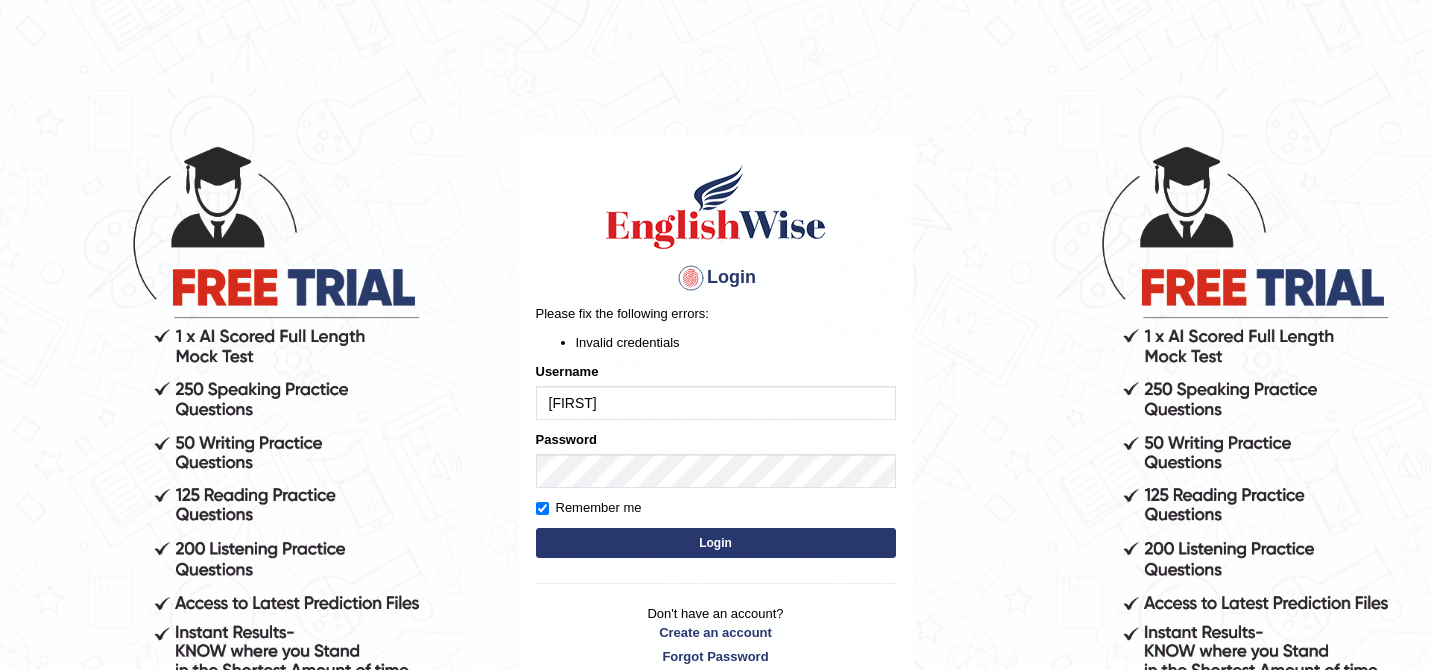 scroll, scrollTop: 0, scrollLeft: 0, axis: both 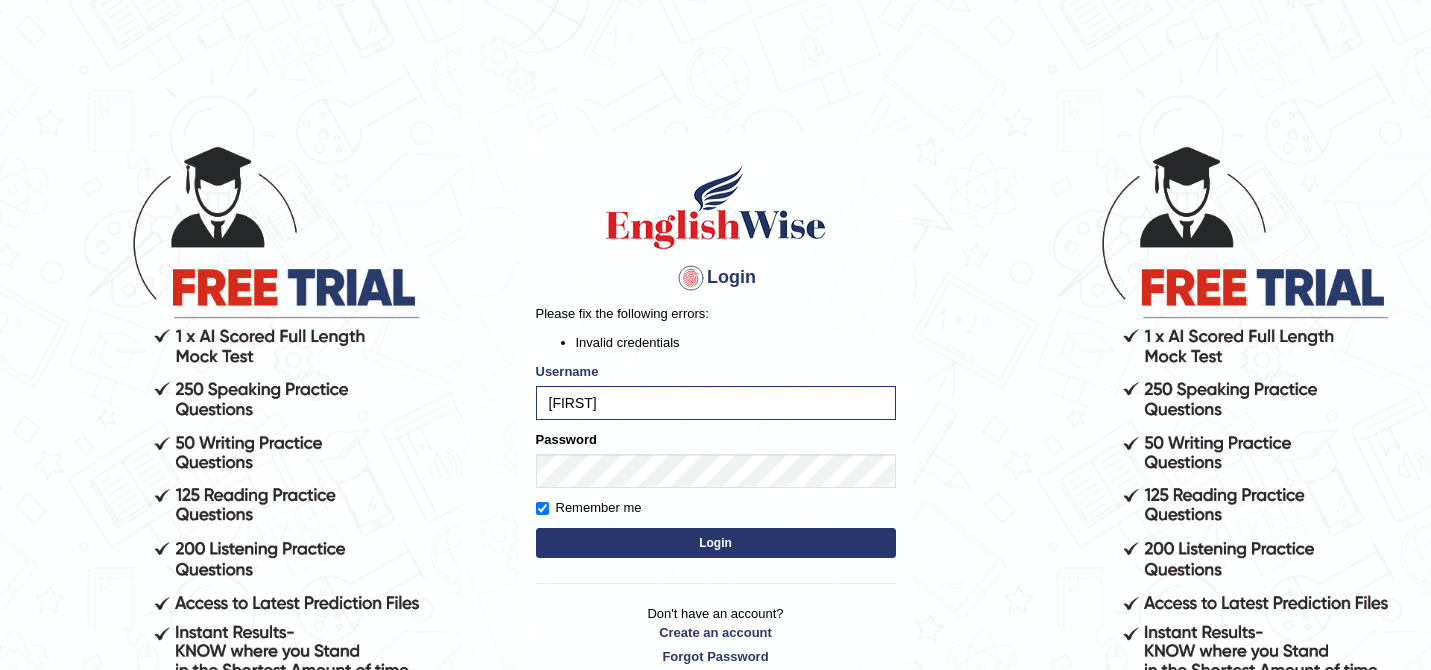 click on "Remember me" at bounding box center [589, 508] 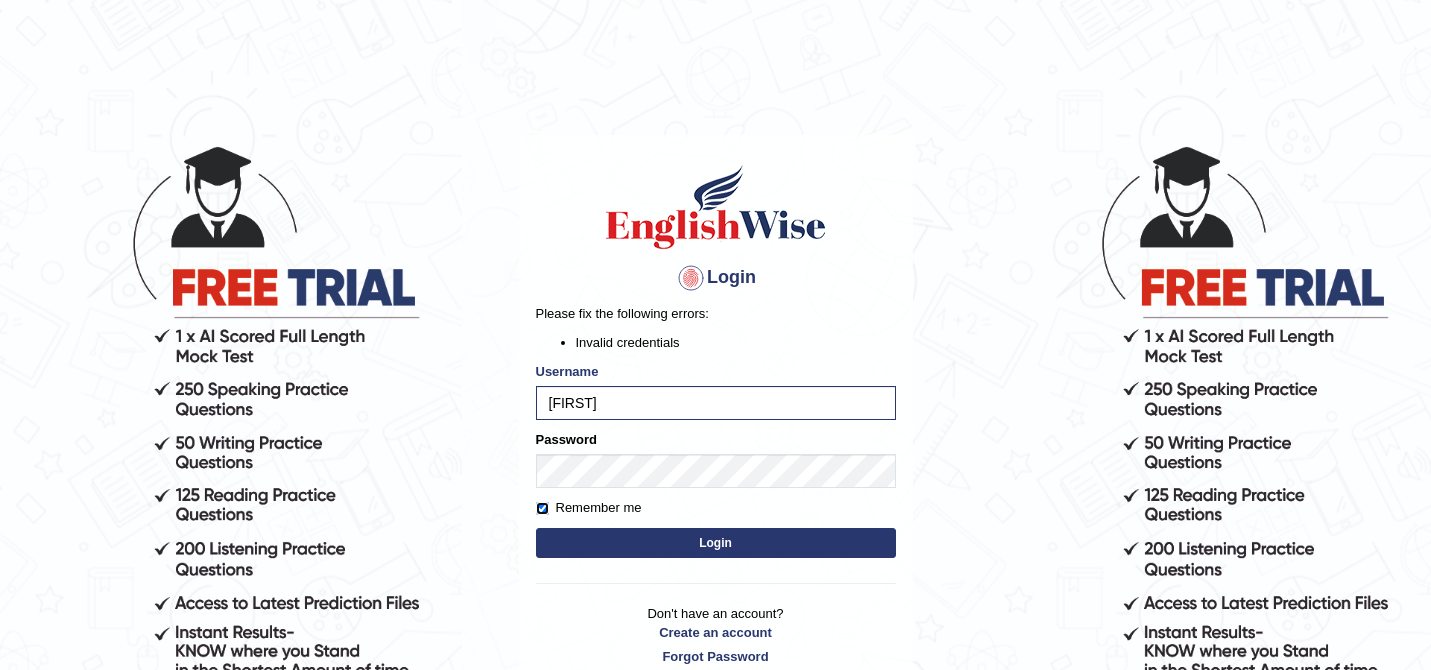 checkbox on "false" 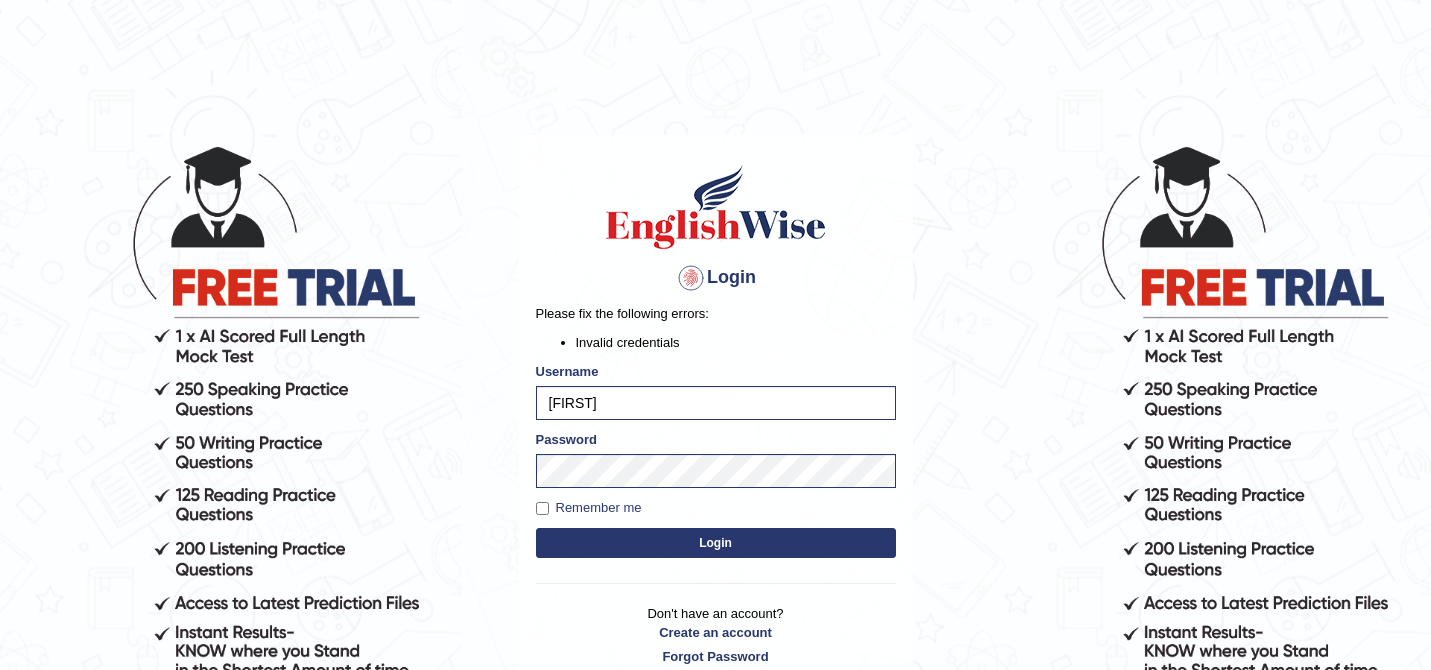 click at bounding box center (691, 278) 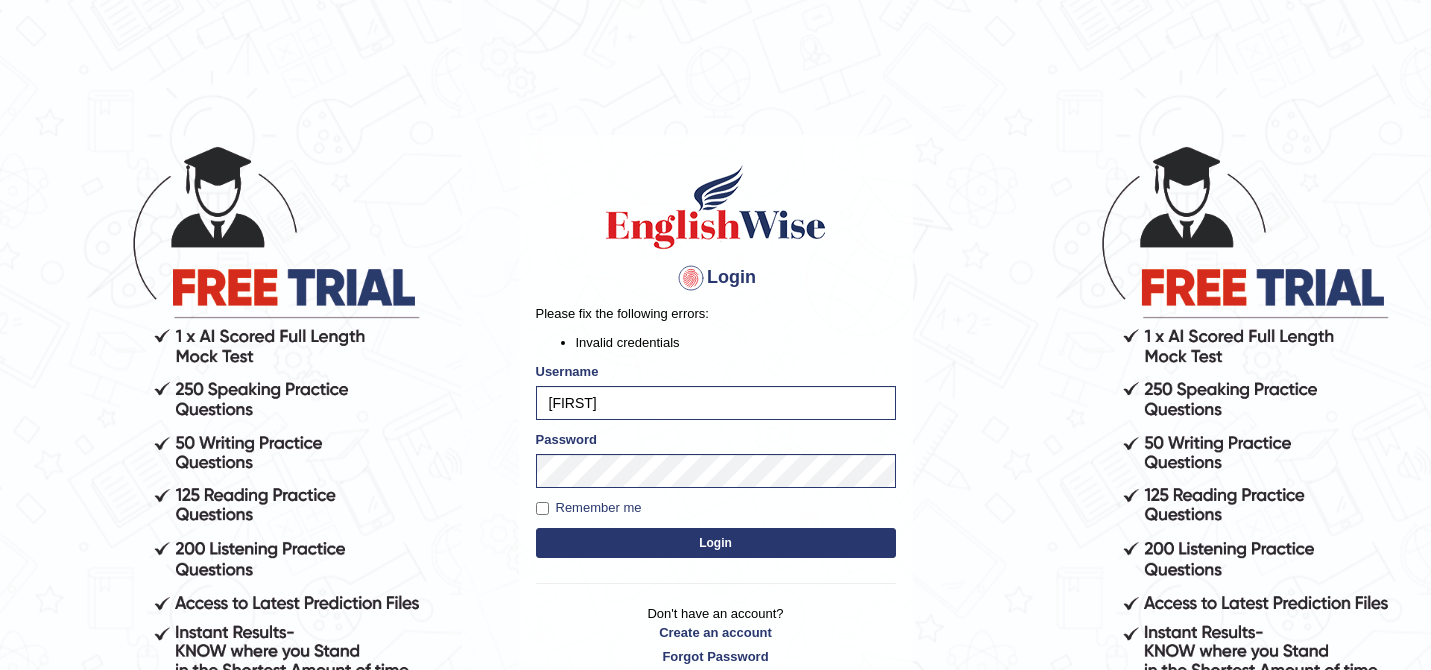 click on "Please fix the following errors: Invalid credentials
Username
Dikshya
Password
Remember me
Login" at bounding box center [716, 433] 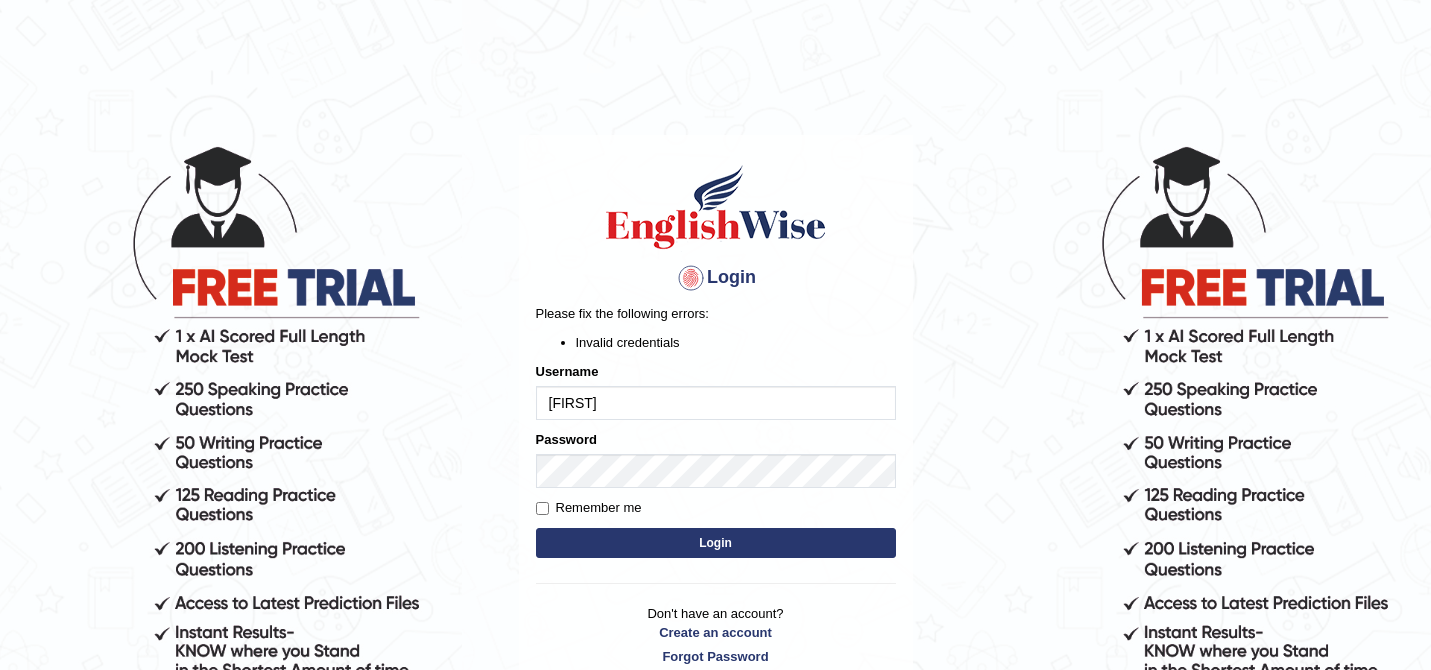 scroll, scrollTop: 0, scrollLeft: 0, axis: both 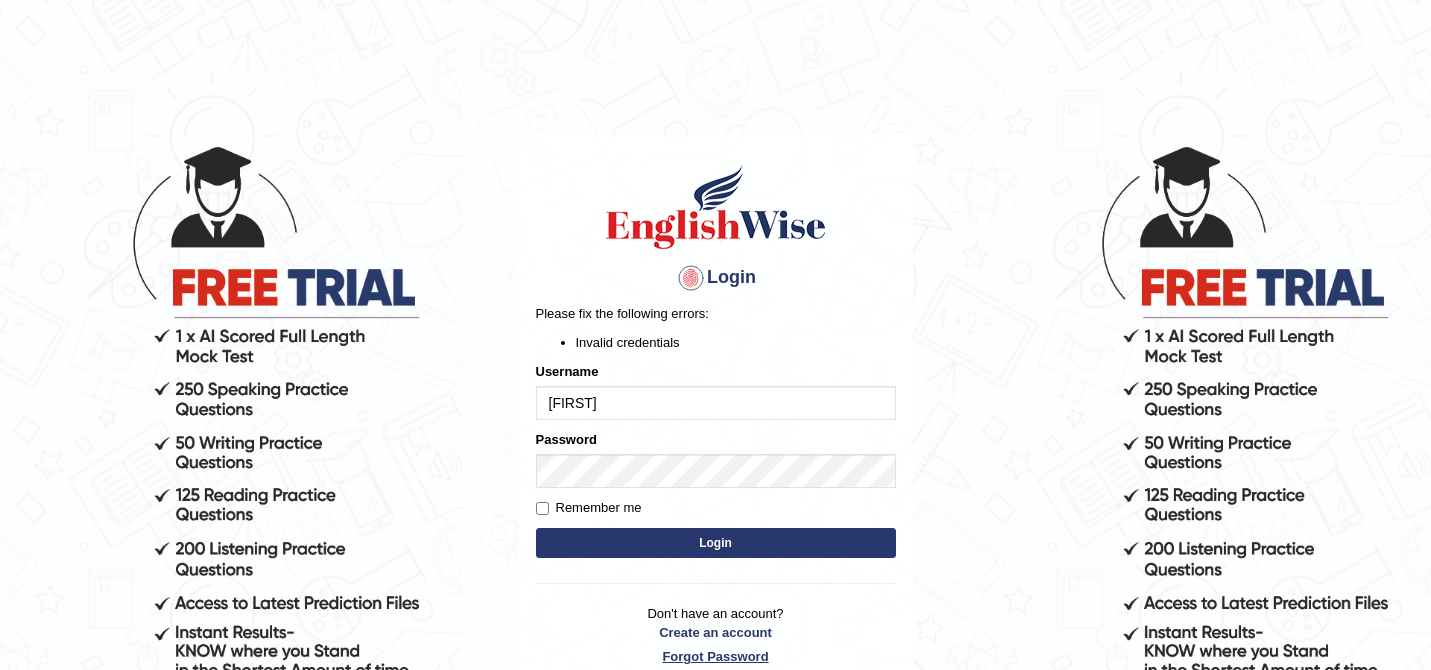 click on "Forgot Password" at bounding box center [716, 656] 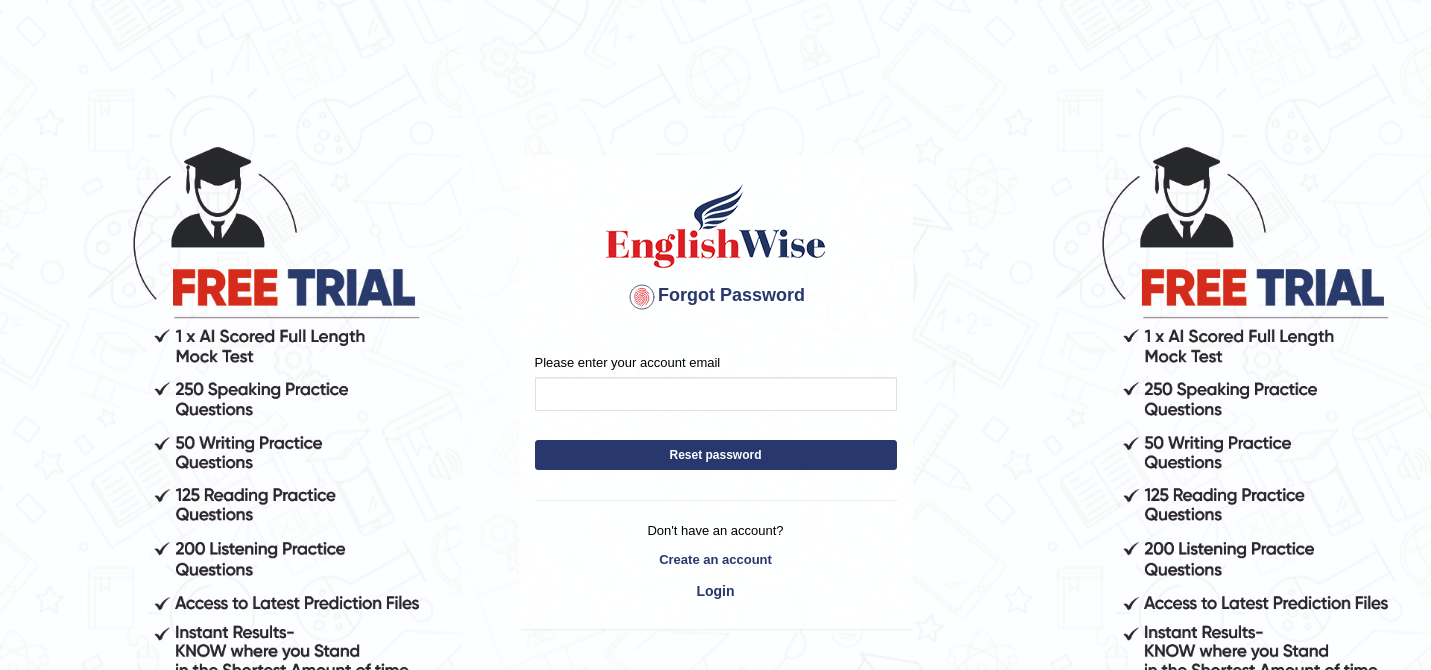 scroll, scrollTop: 0, scrollLeft: 0, axis: both 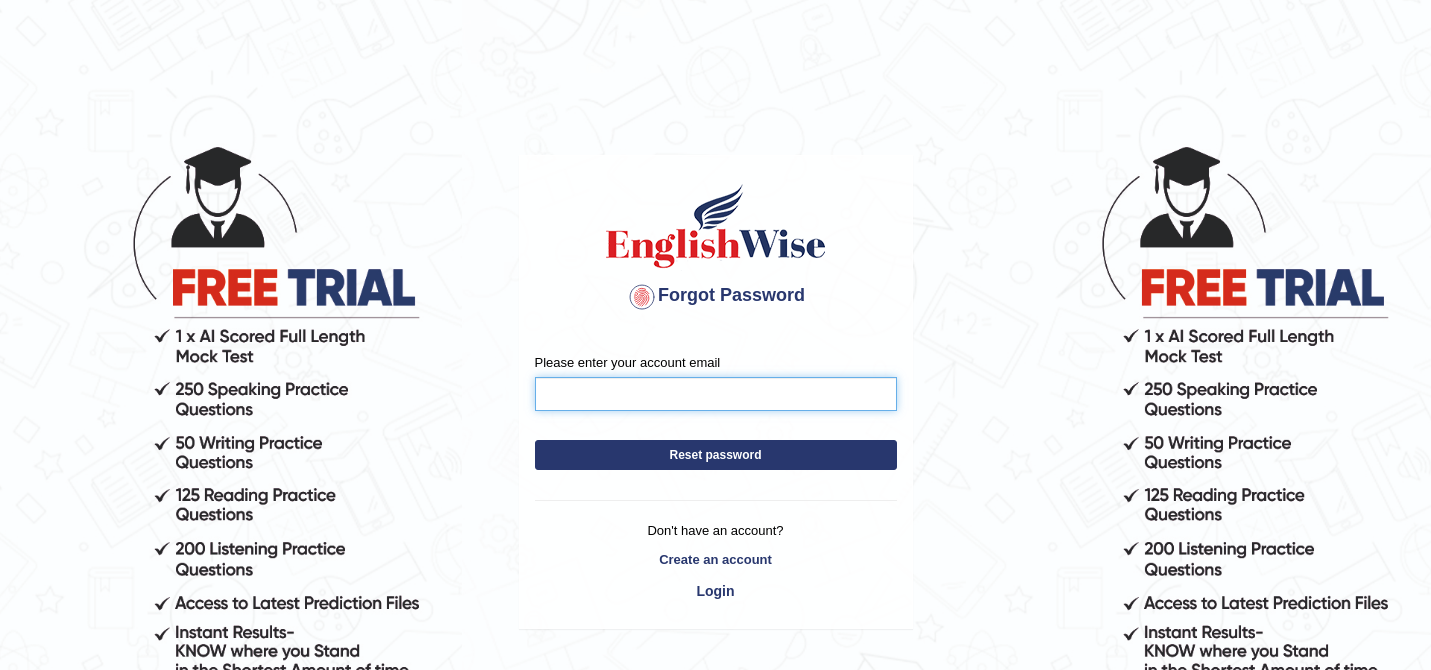 click on "Please enter your account email" at bounding box center (716, 394) 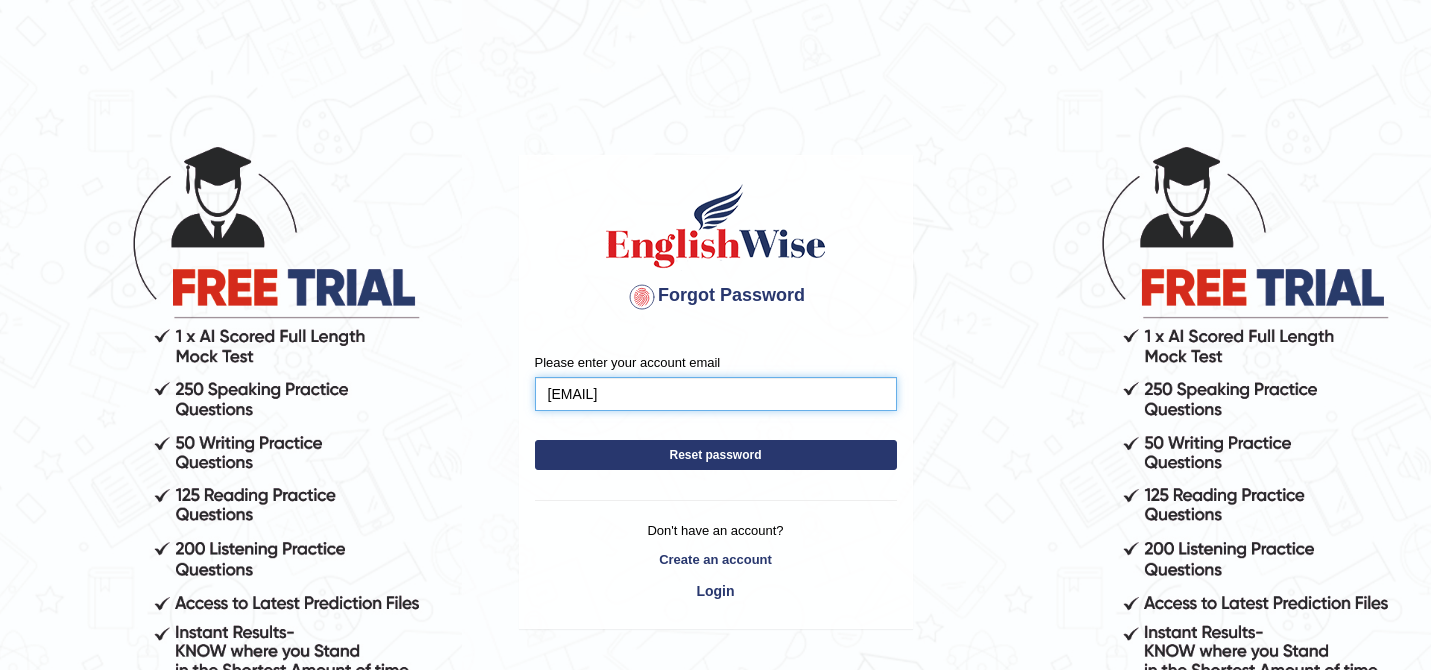 type on "dikshya.bista1998@gmail.com" 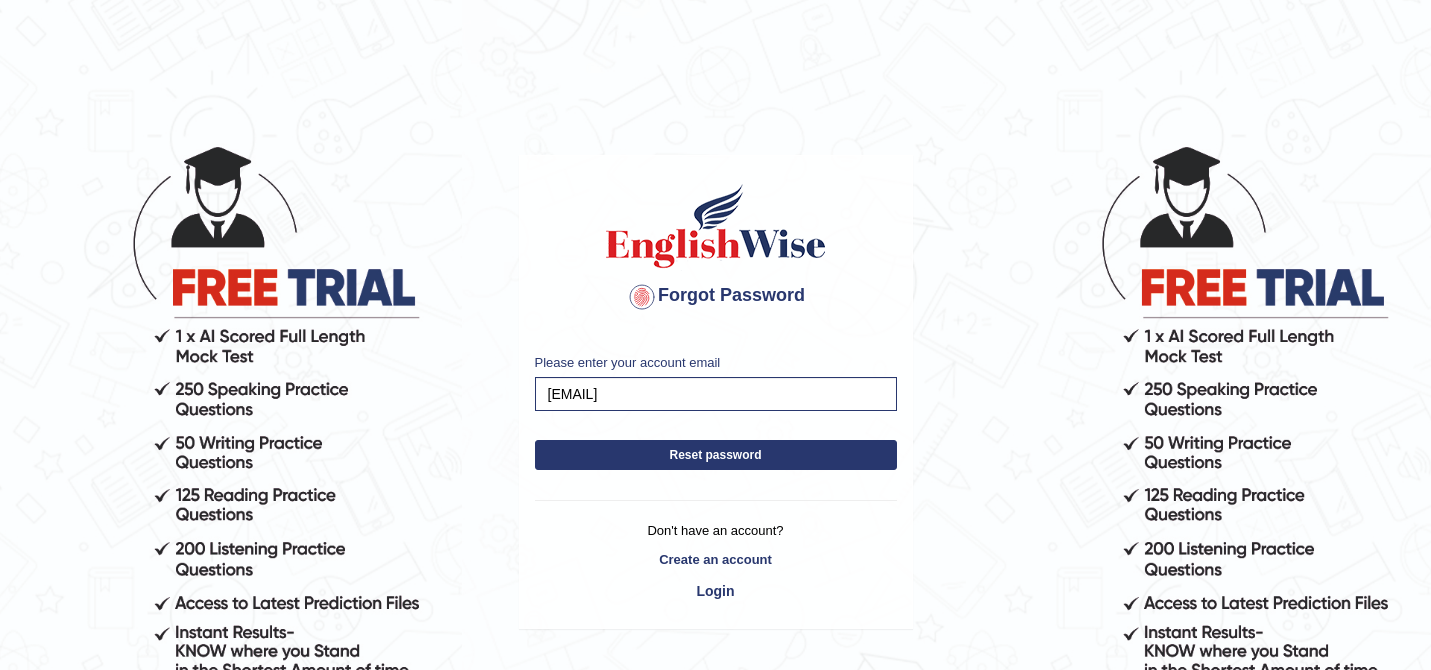 click on "Reset password" at bounding box center [716, 455] 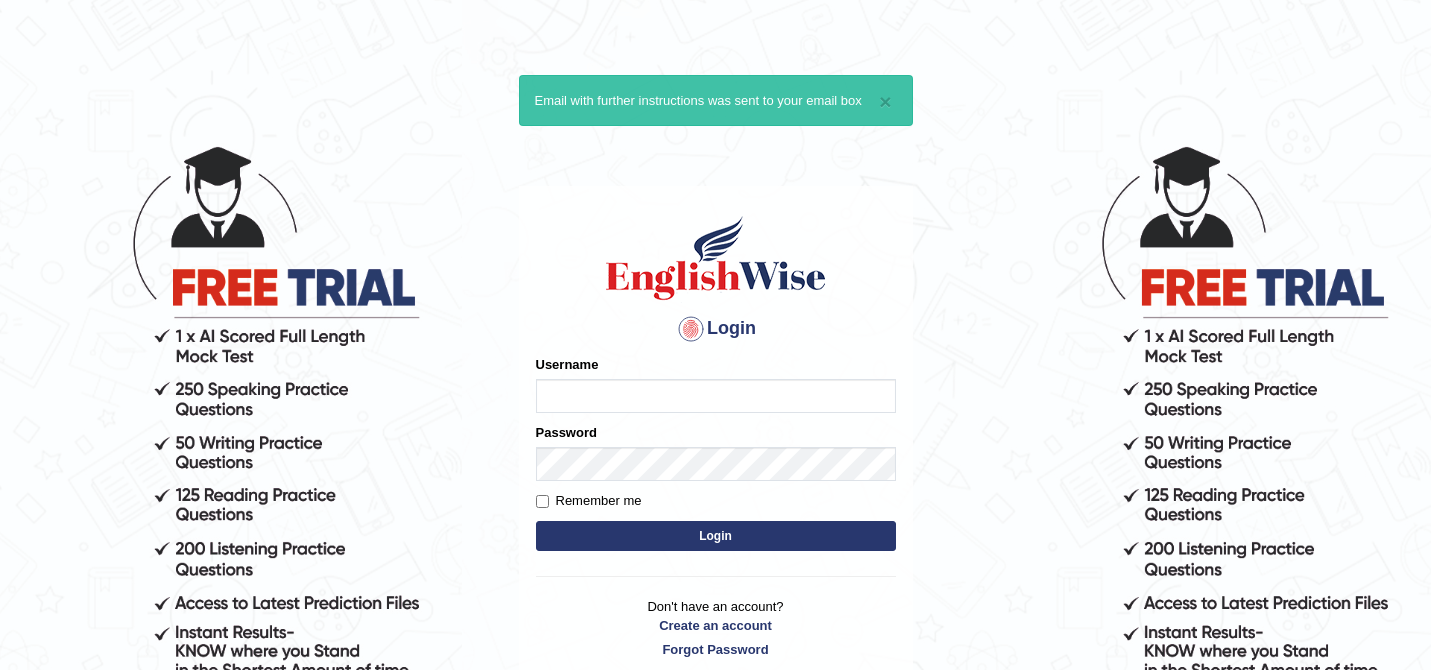 scroll, scrollTop: 0, scrollLeft: 0, axis: both 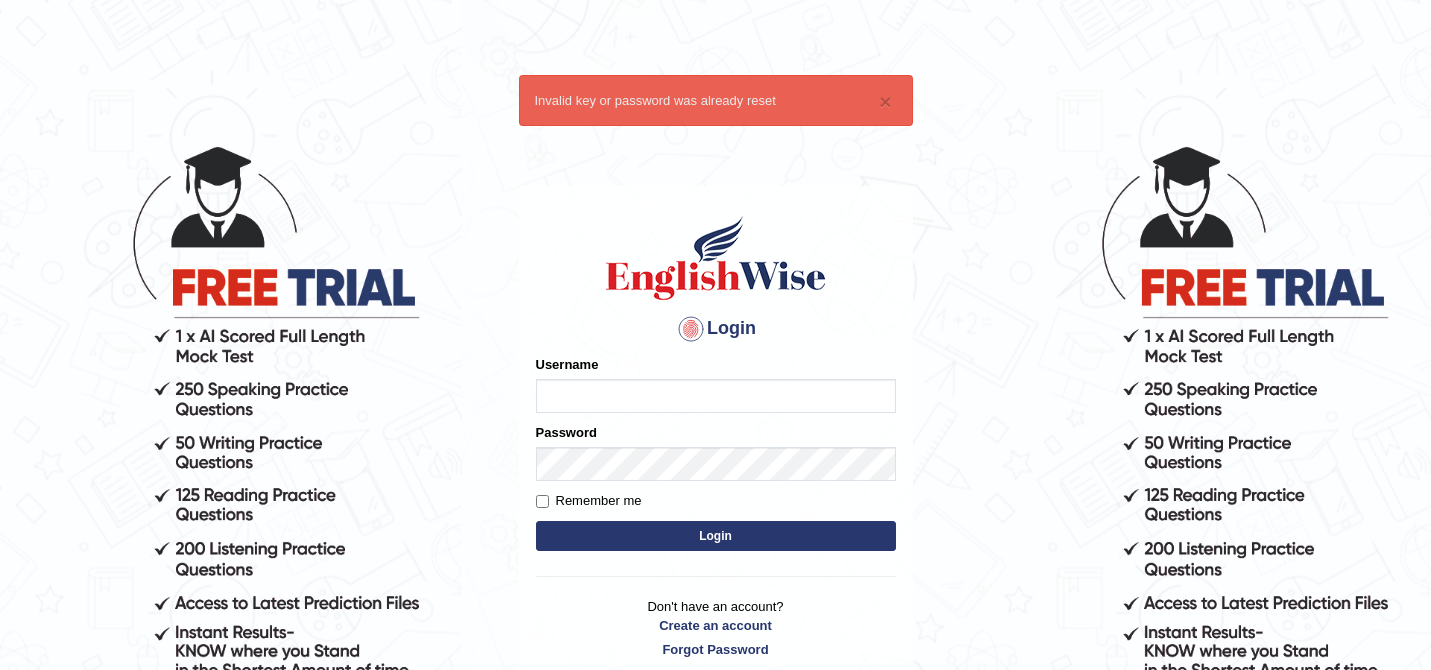 type on "[FIRST]" 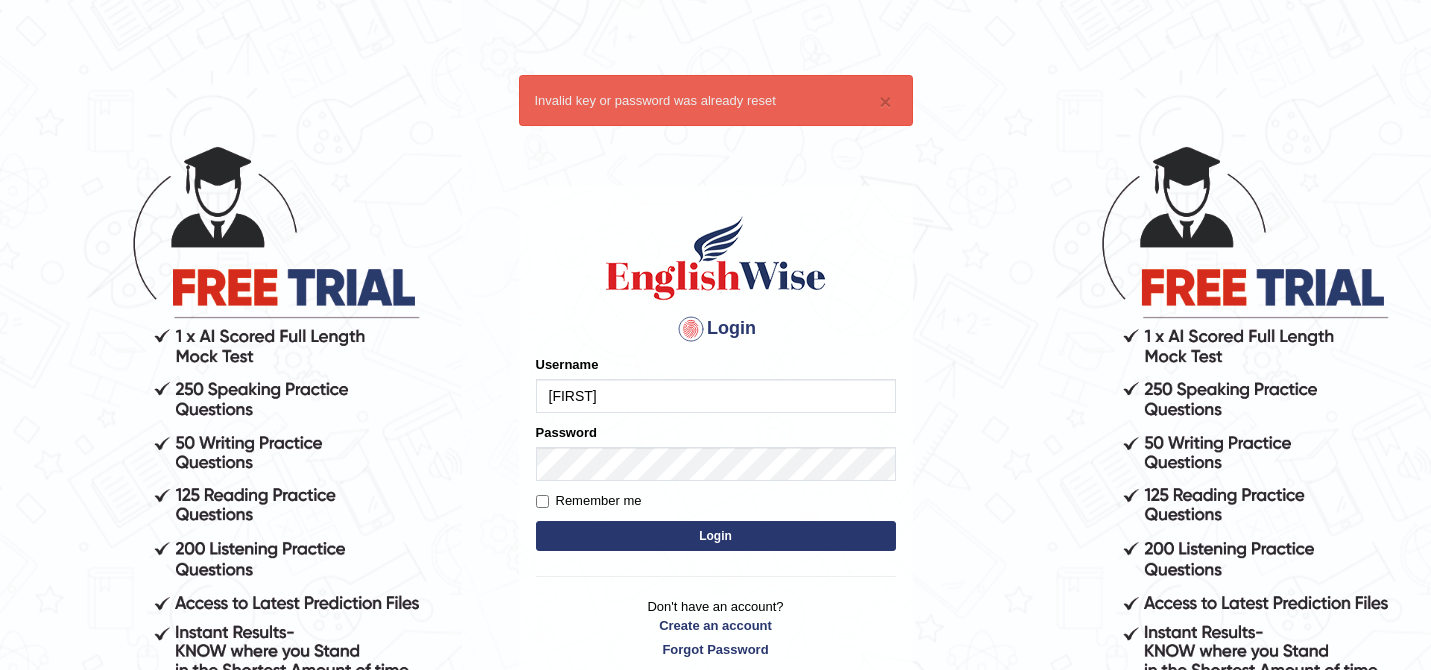 click on "Login" at bounding box center [716, 536] 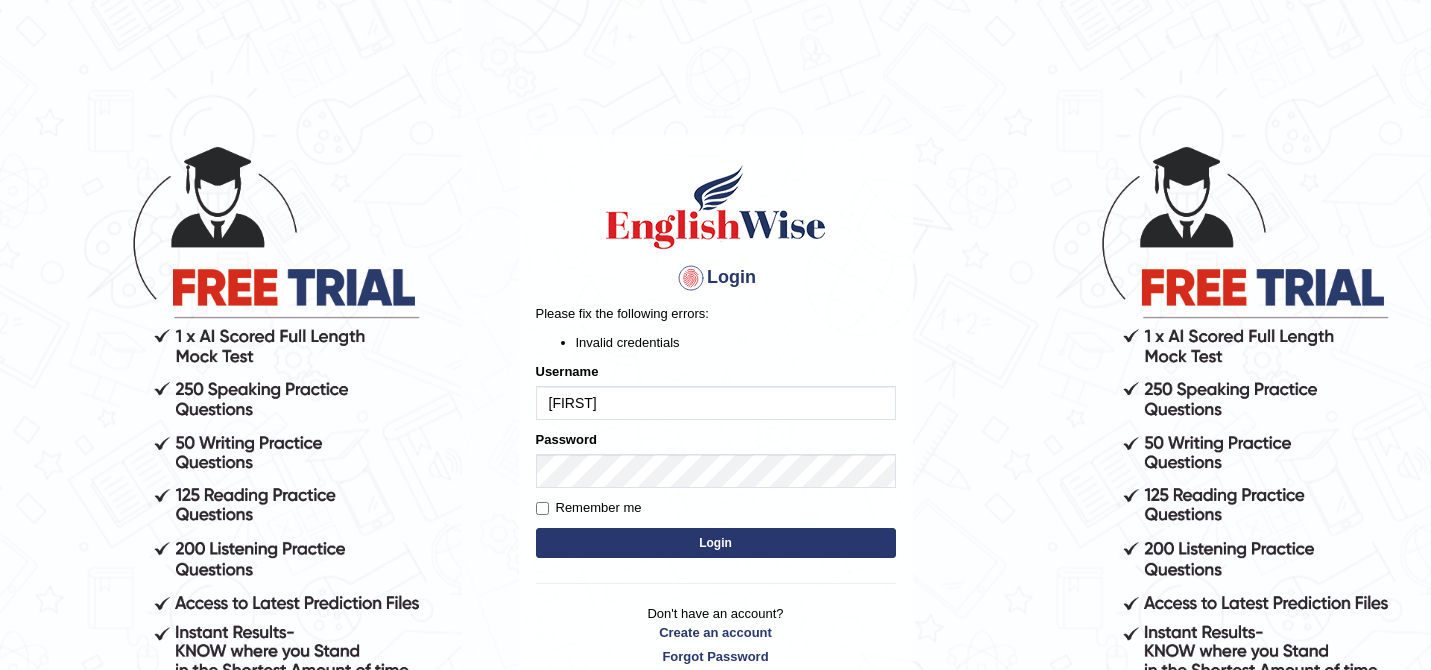 scroll, scrollTop: 0, scrollLeft: 0, axis: both 